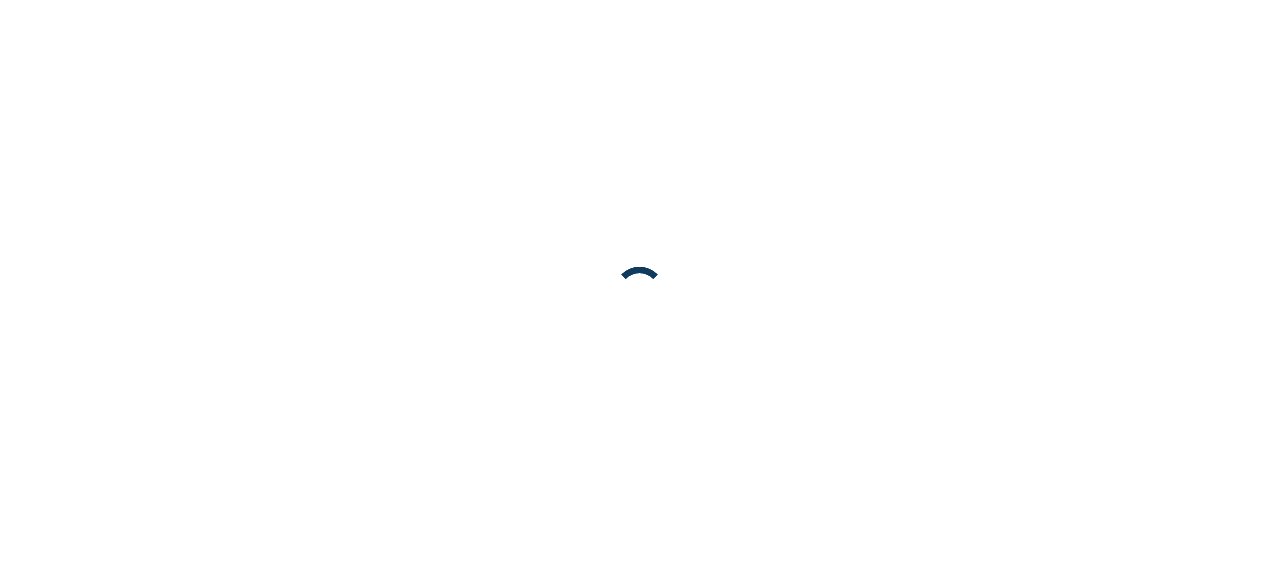 scroll, scrollTop: 0, scrollLeft: 0, axis: both 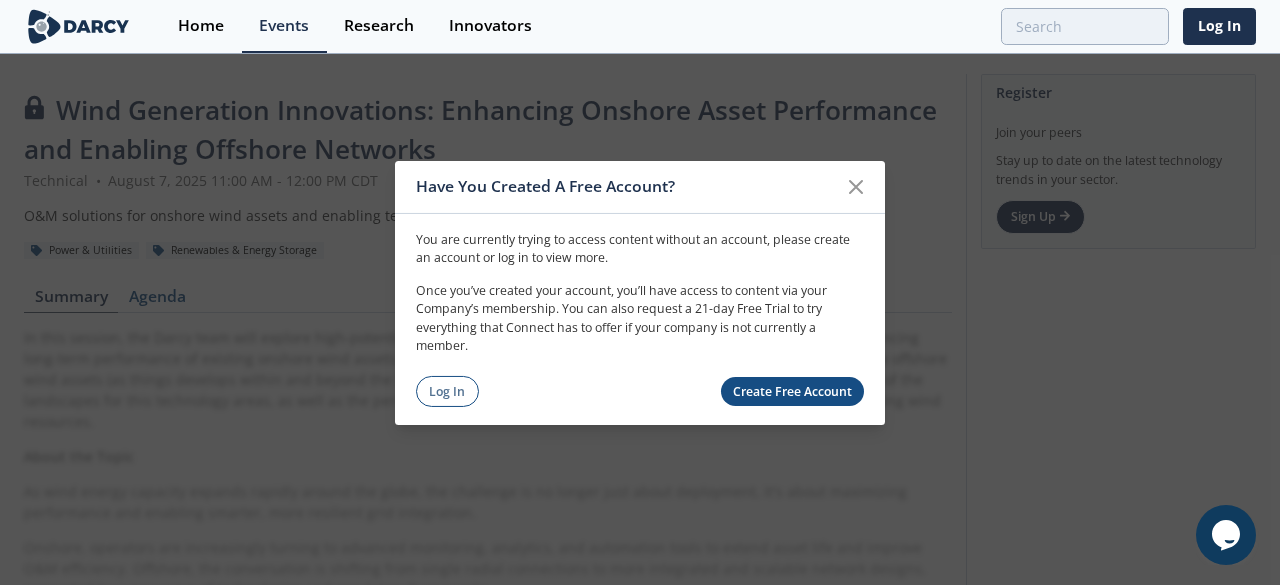 click on "Create Free Account" at bounding box center [793, 391] 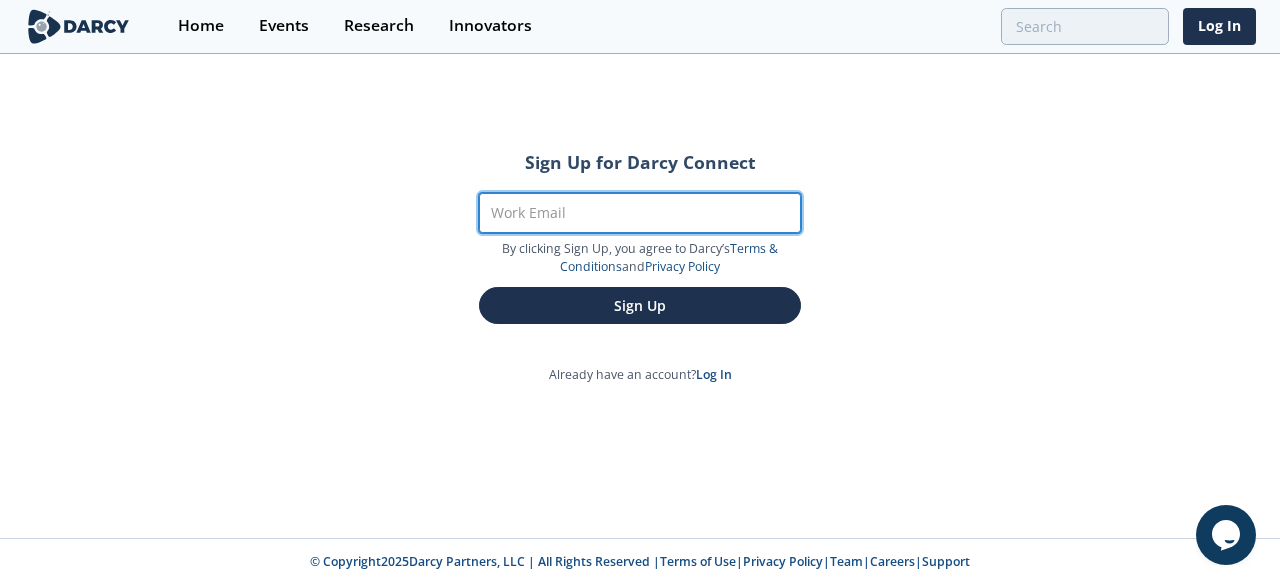 click on "Work Email" at bounding box center [640, 213] 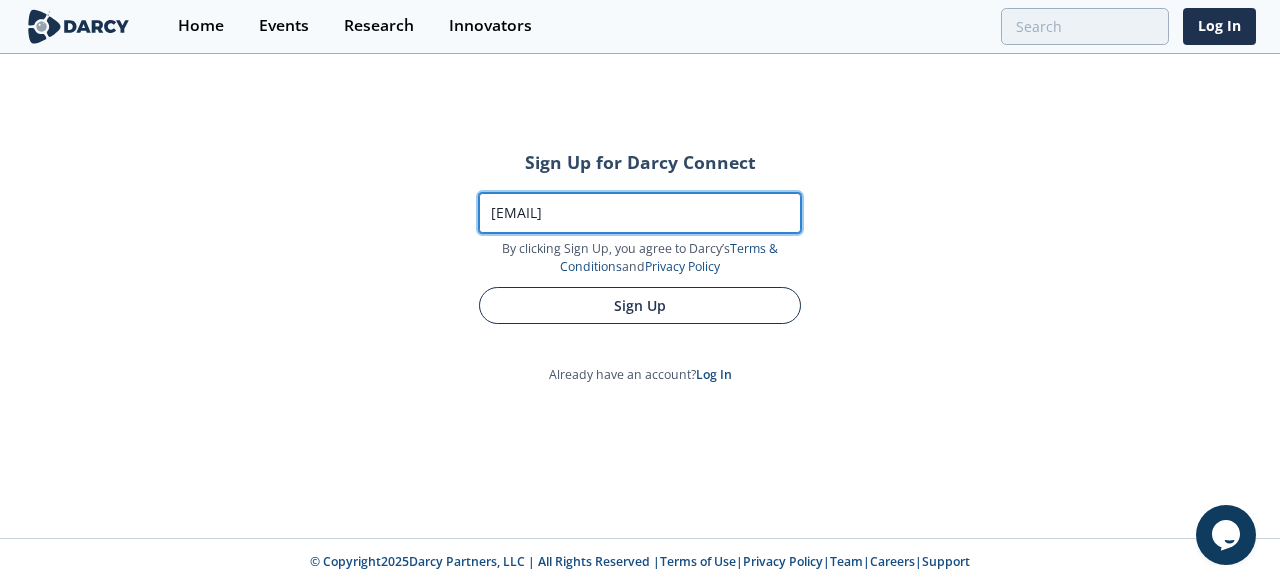 type on "[EMAIL]" 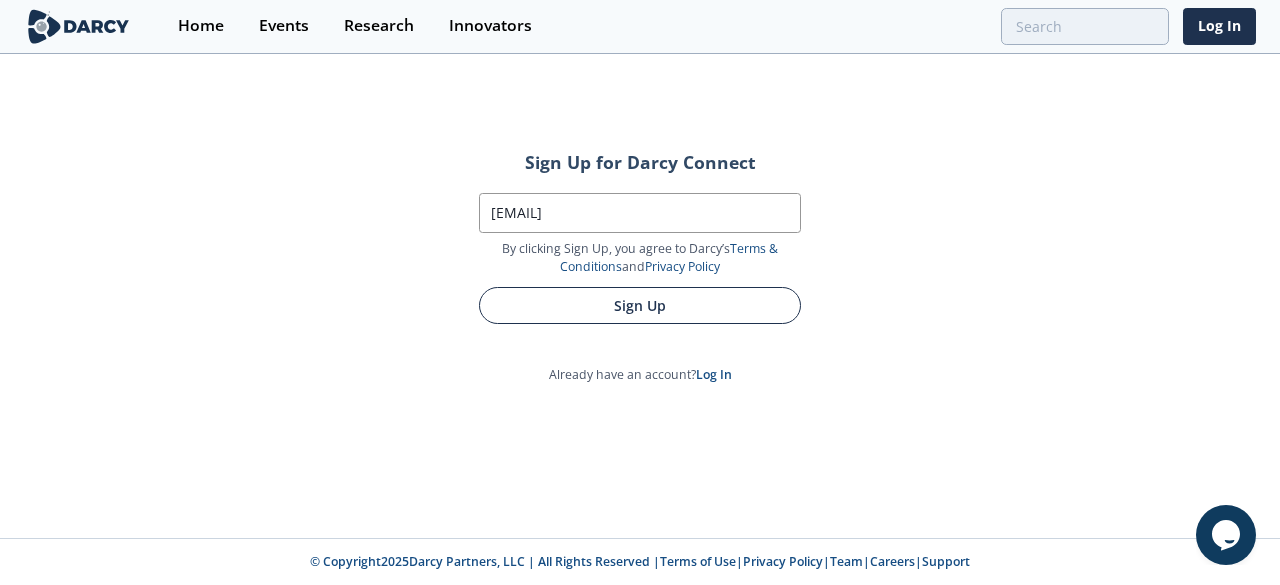 click on "Sign Up" at bounding box center (640, 305) 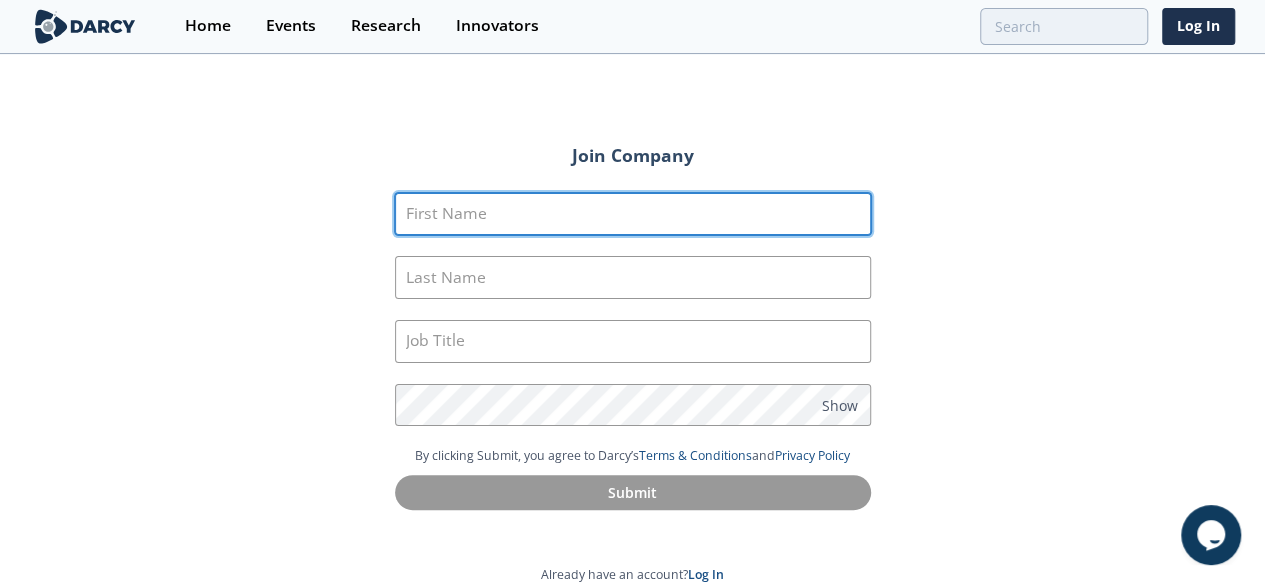 click on "First Name" at bounding box center [633, 214] 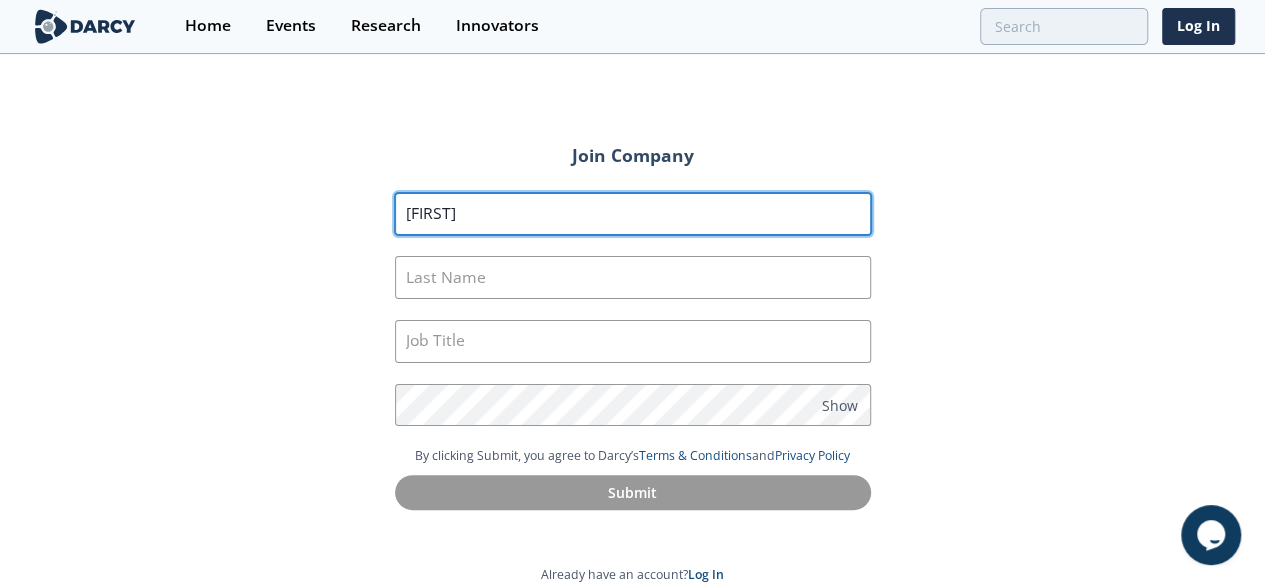 type on "Pablo" 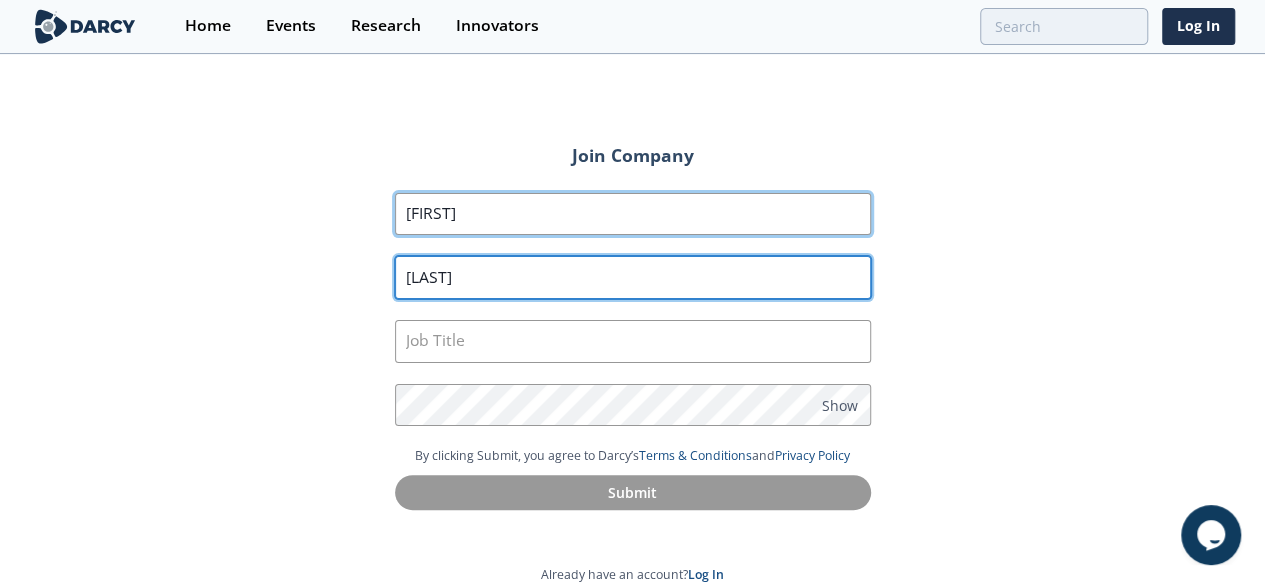 type on "Roldos" 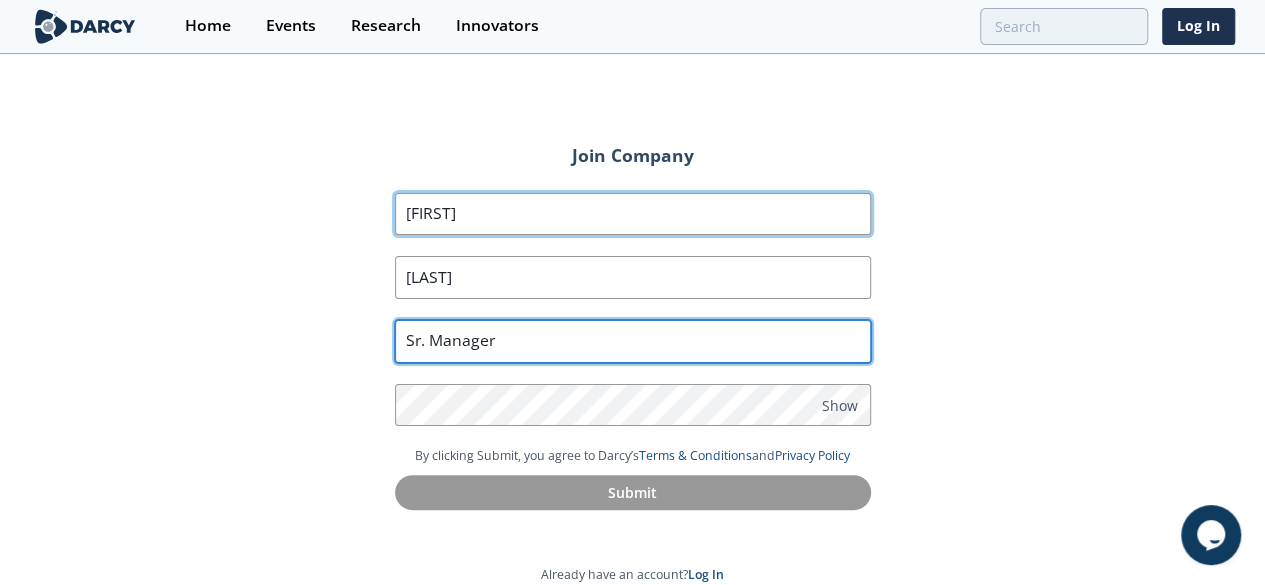 type on "Sr. Manager" 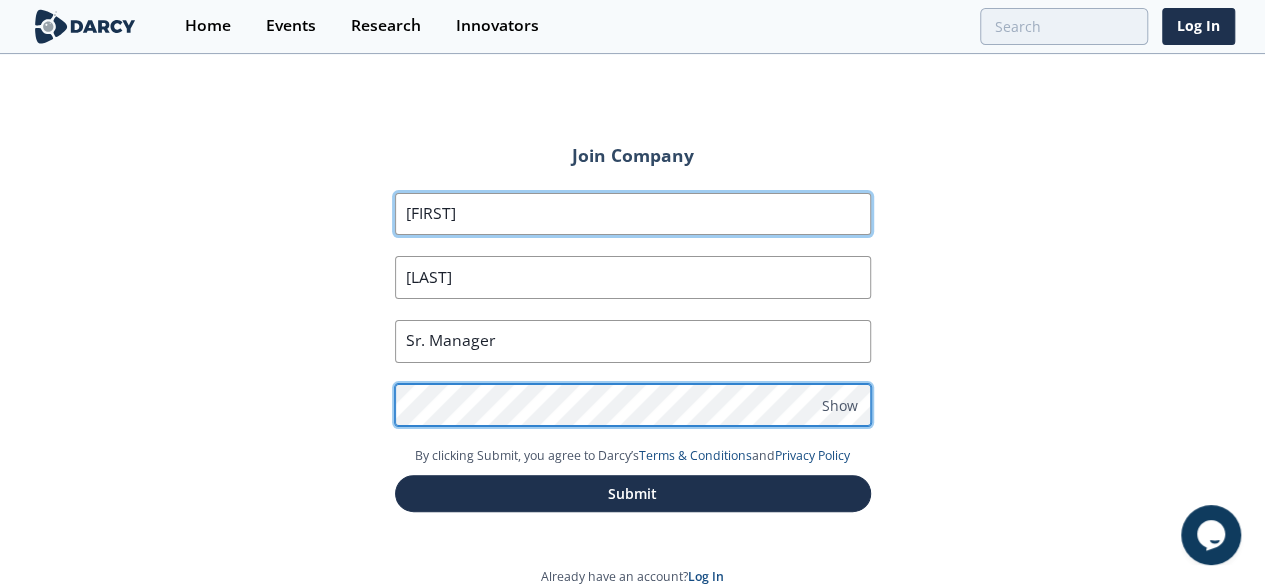 click on "Submit" at bounding box center (633, 493) 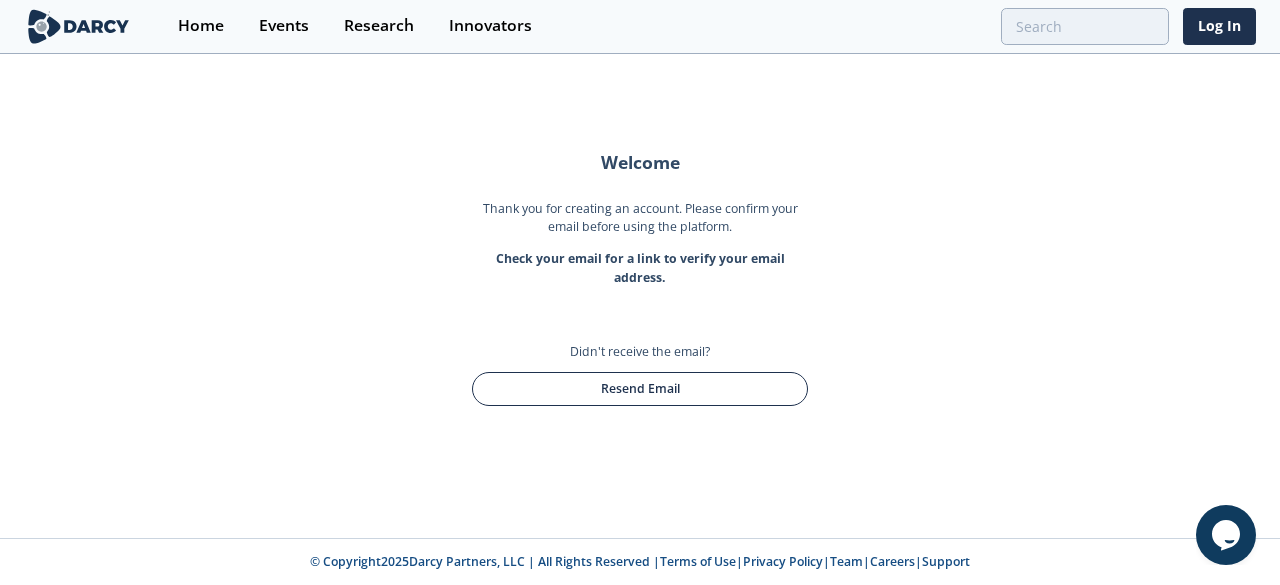 click on "Resend Email" at bounding box center (640, 389) 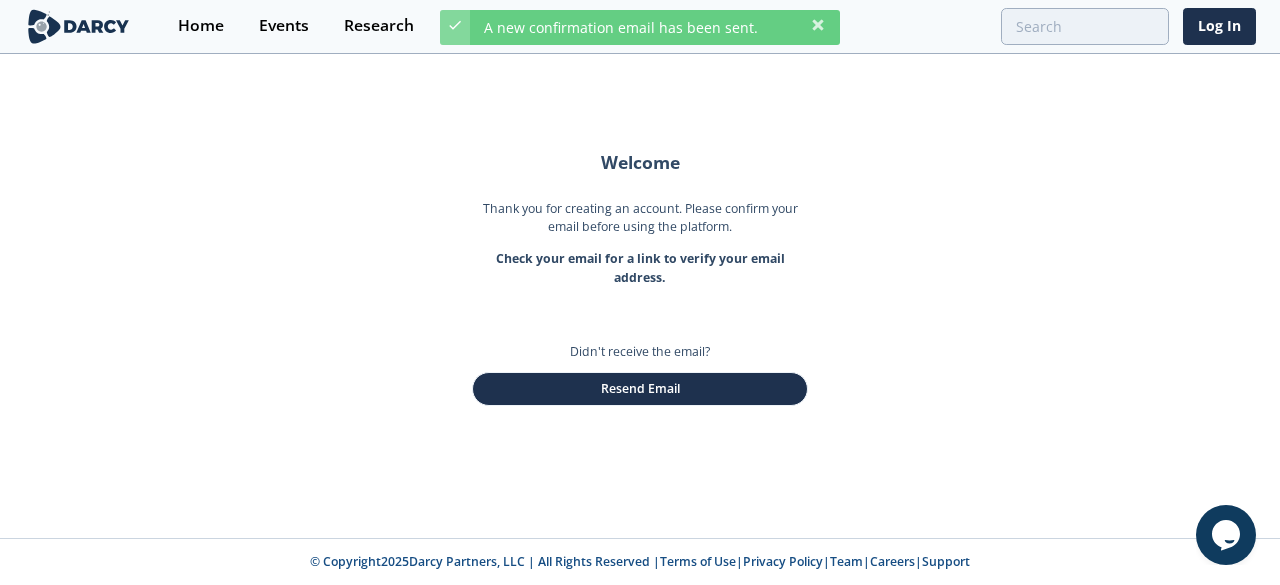 type 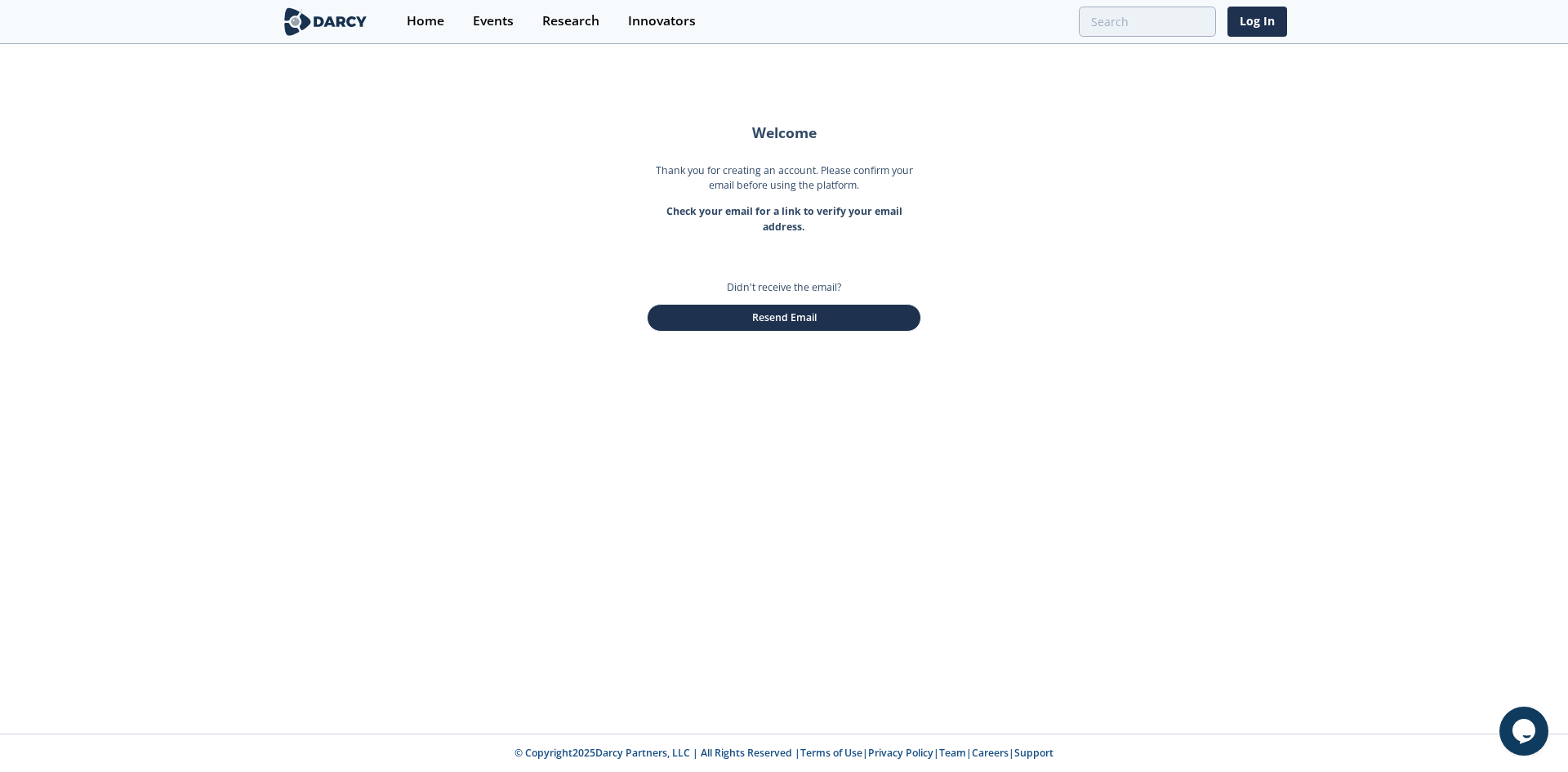 drag, startPoint x: 1029, startPoint y: 290, endPoint x: 1145, endPoint y: 115, distance: 209.95476 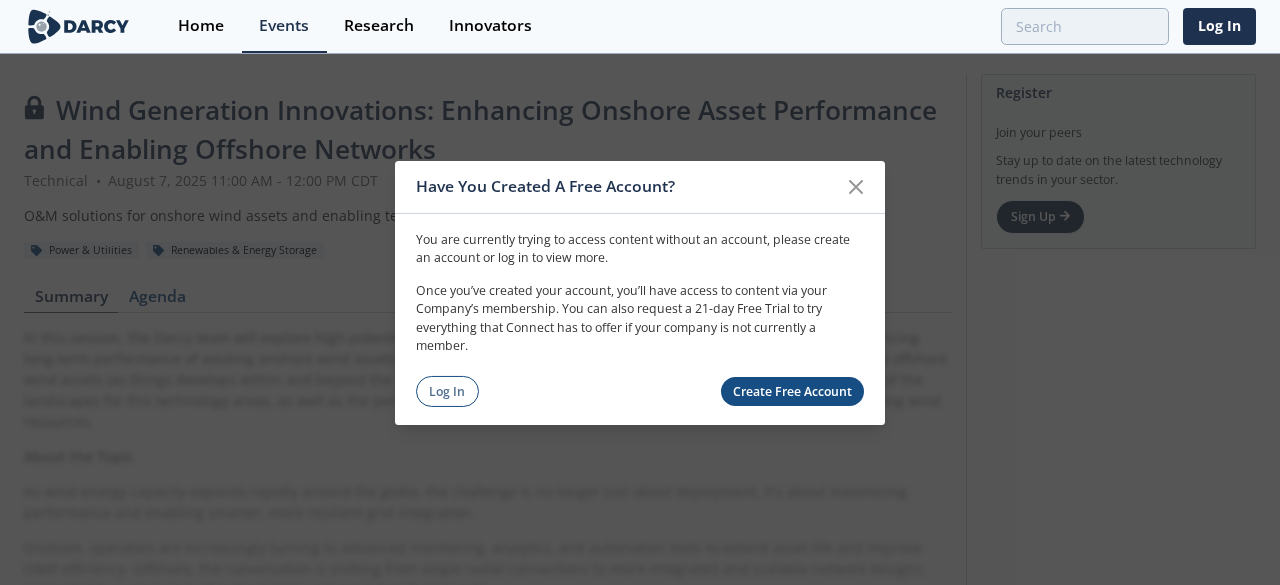 scroll, scrollTop: 0, scrollLeft: 0, axis: both 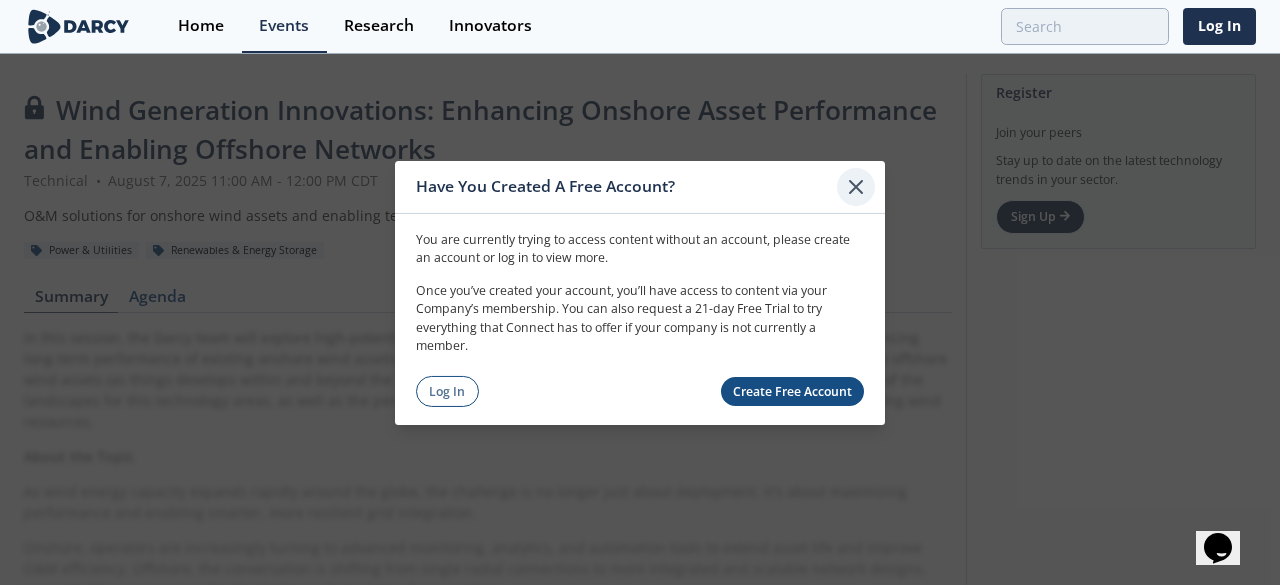 click 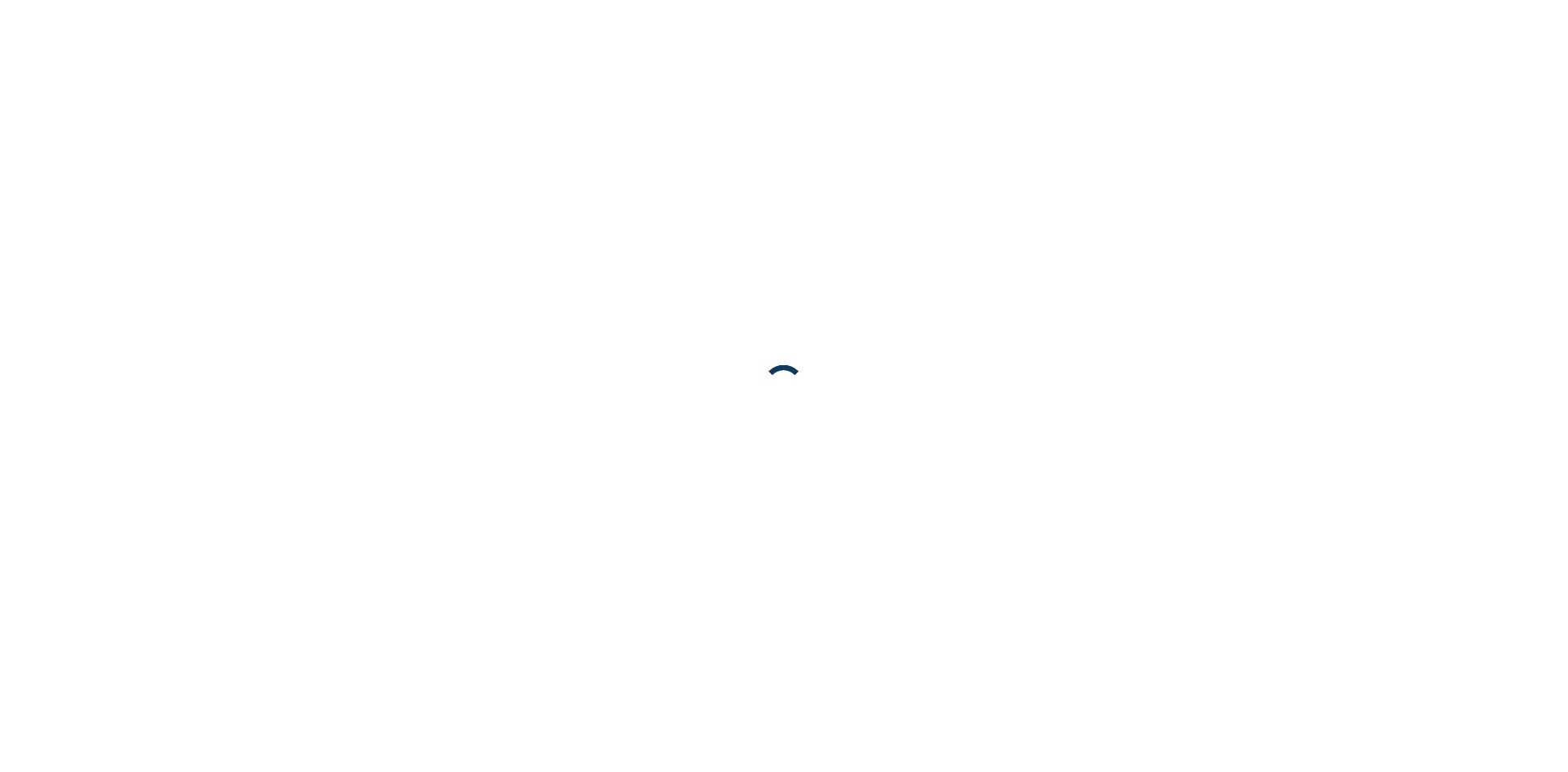 scroll, scrollTop: 0, scrollLeft: 0, axis: both 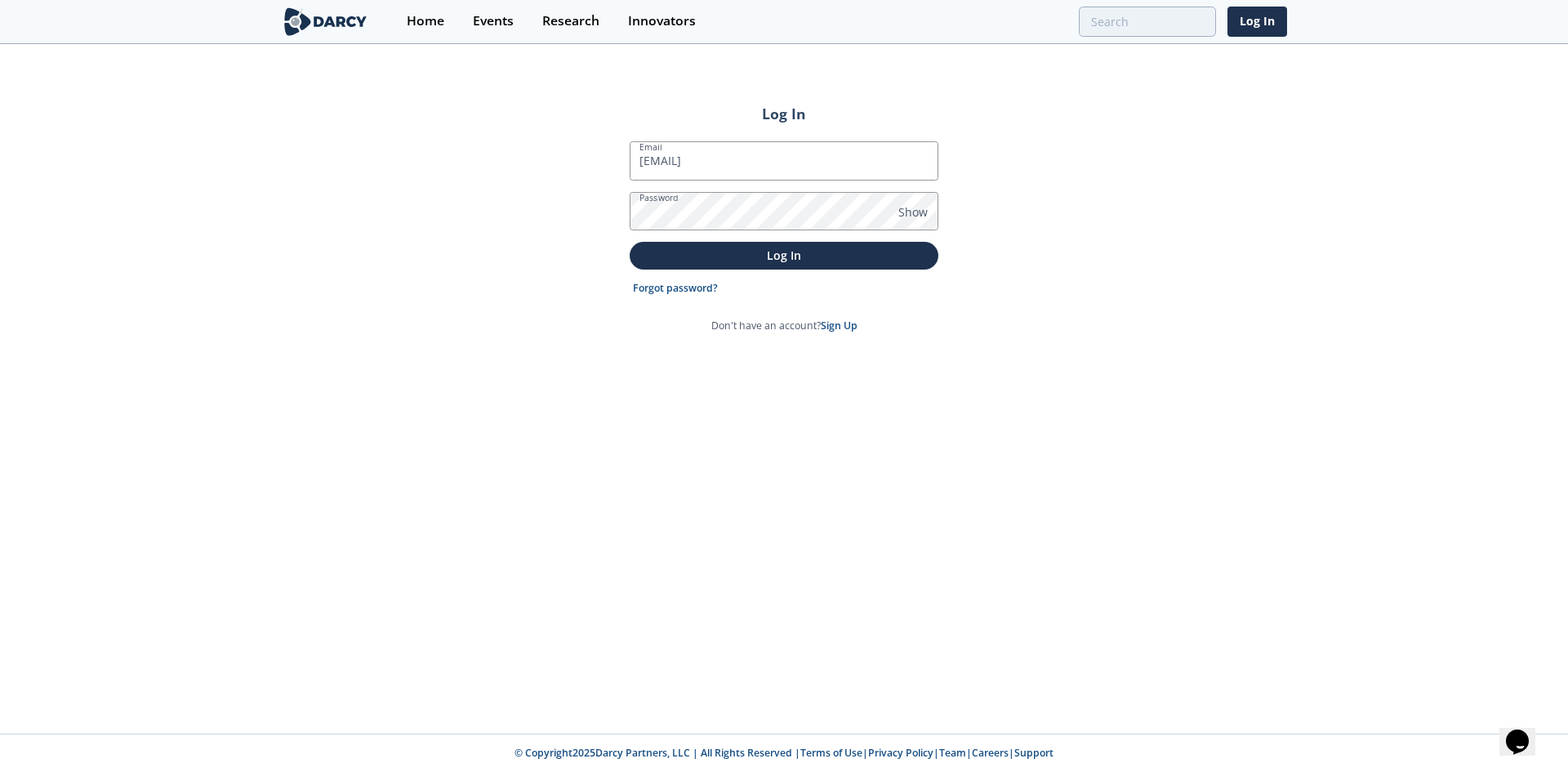 click on "Log In" at bounding box center (784, 255) 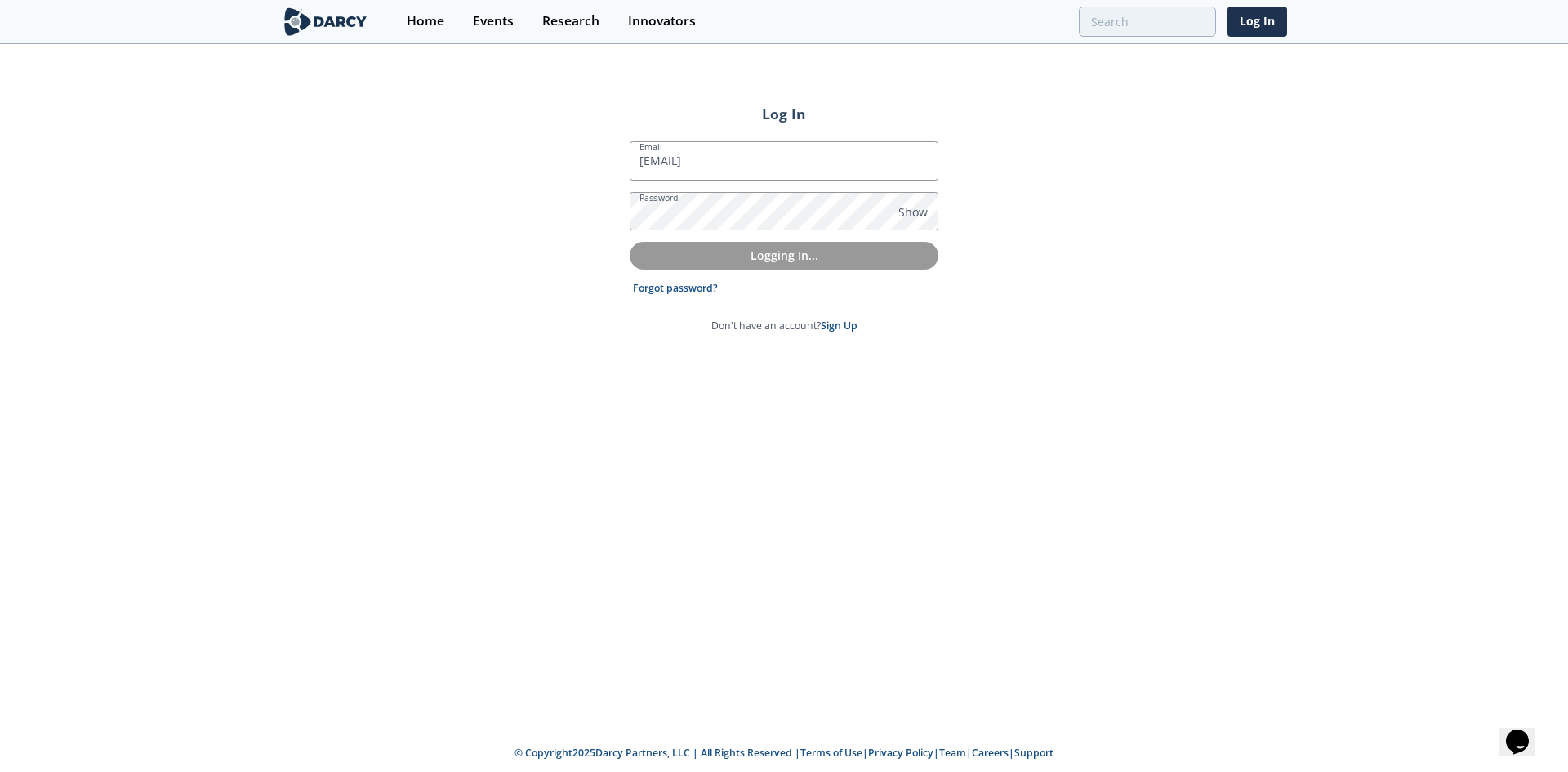 click on "Log In
Email
[EMAIL]
Password
Show
Logging In...
Forgot password?
Don't have an account?
Sign Up" 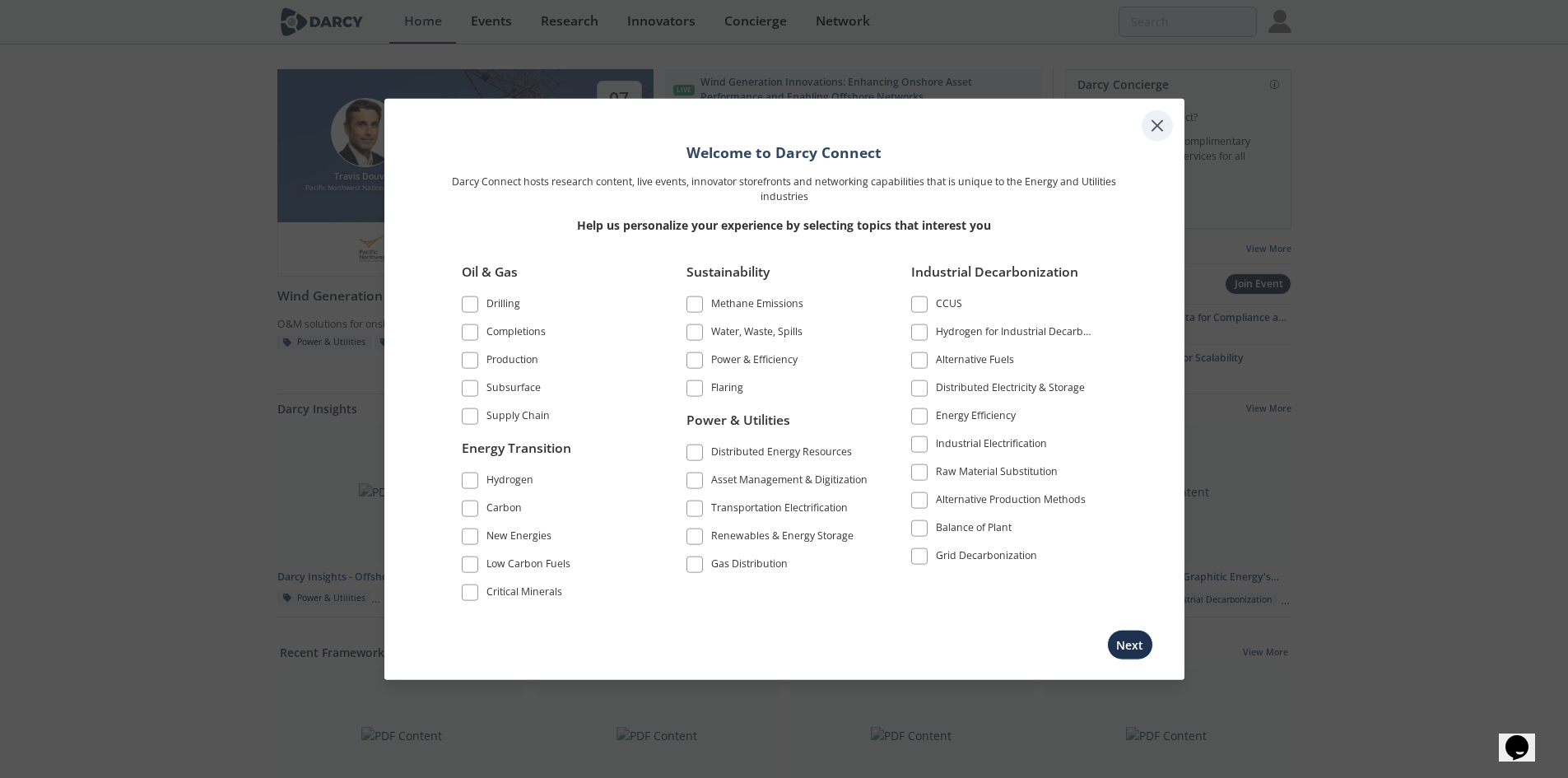 click at bounding box center [1157, 125] 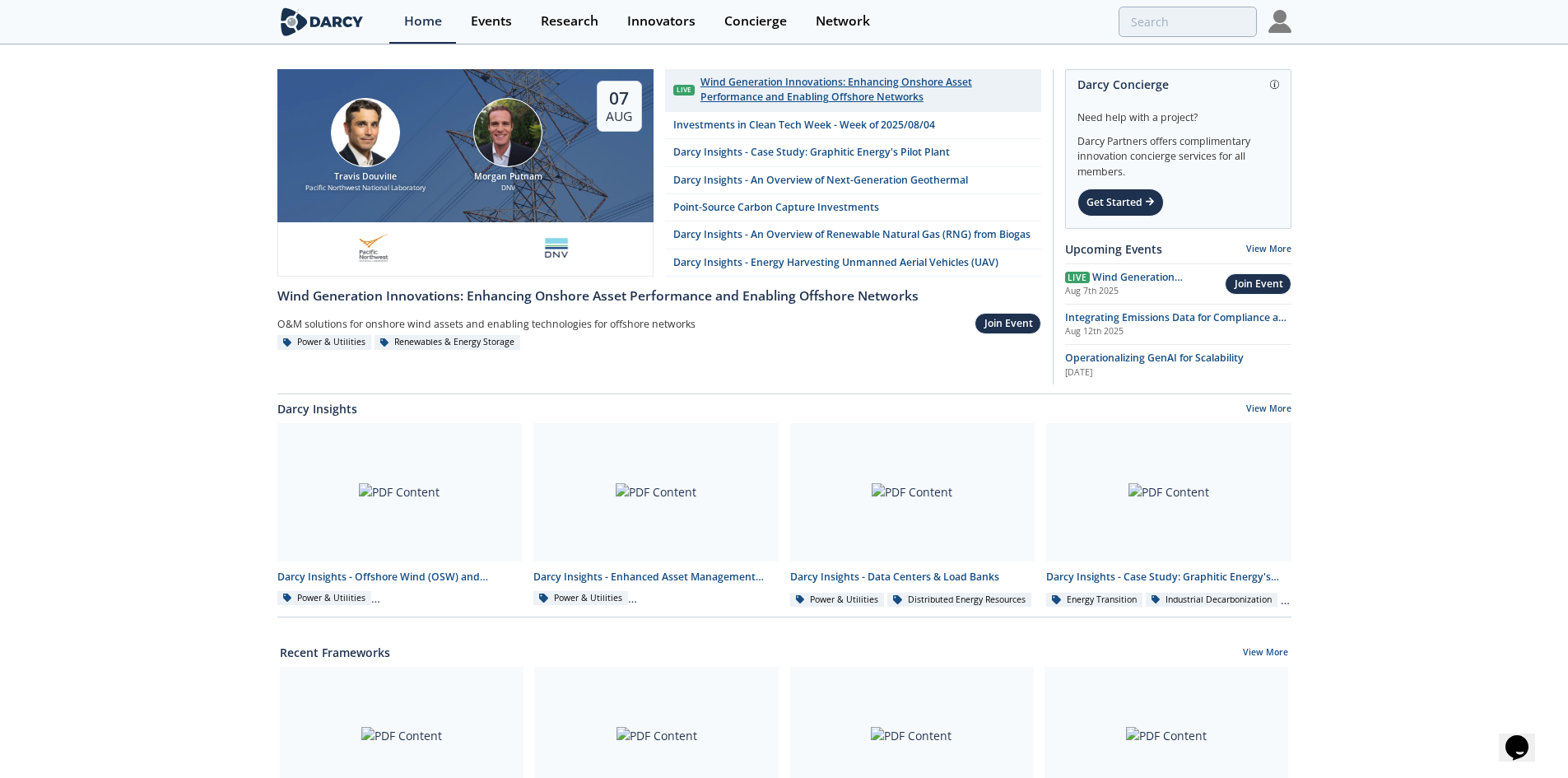 click on "Wind Generation Innovations: Enhancing Onshore Asset Performance and Enabling Offshore Networks" at bounding box center [866, 90] 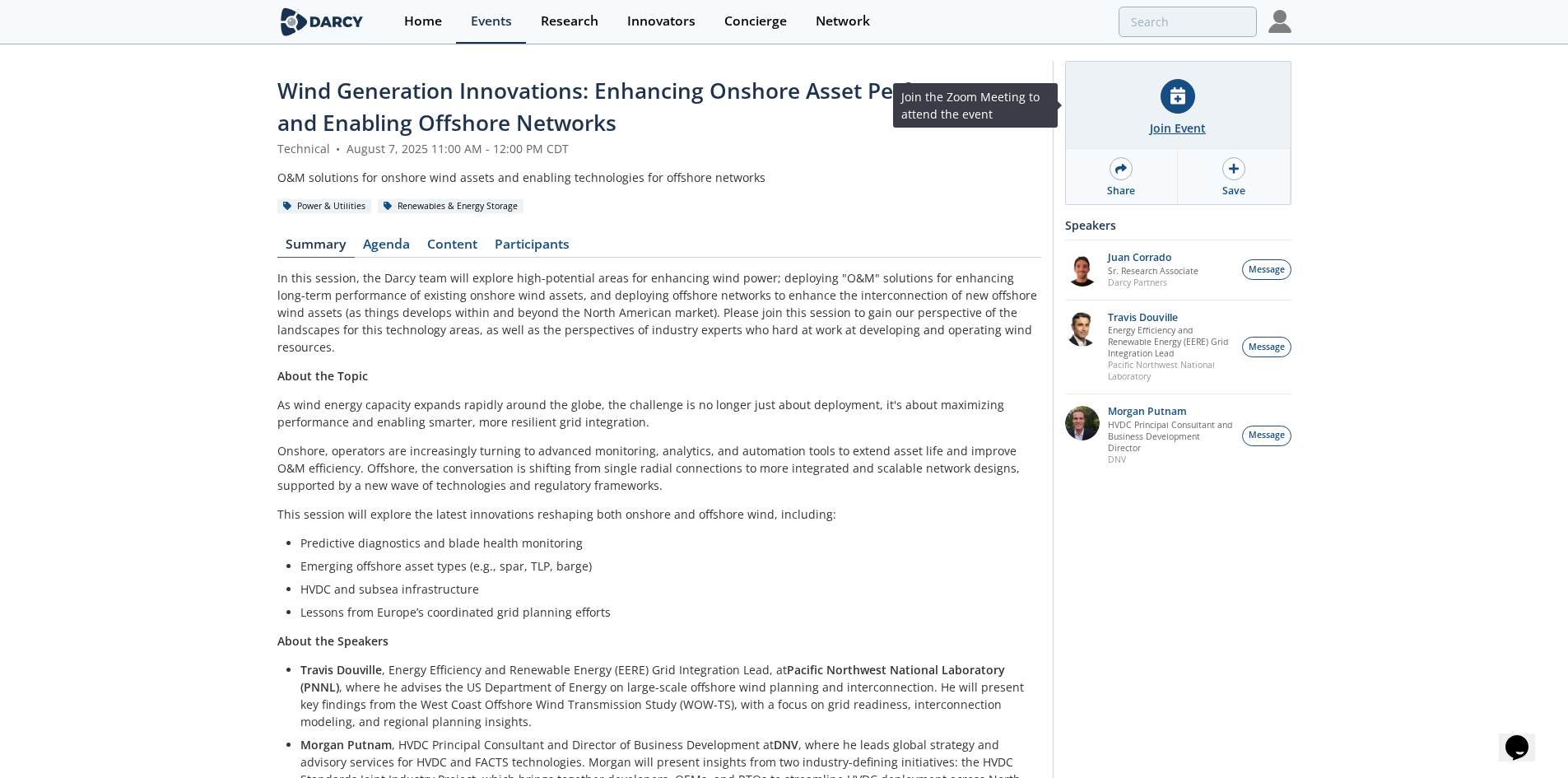 click on "Join Event" at bounding box center [1178, 105] 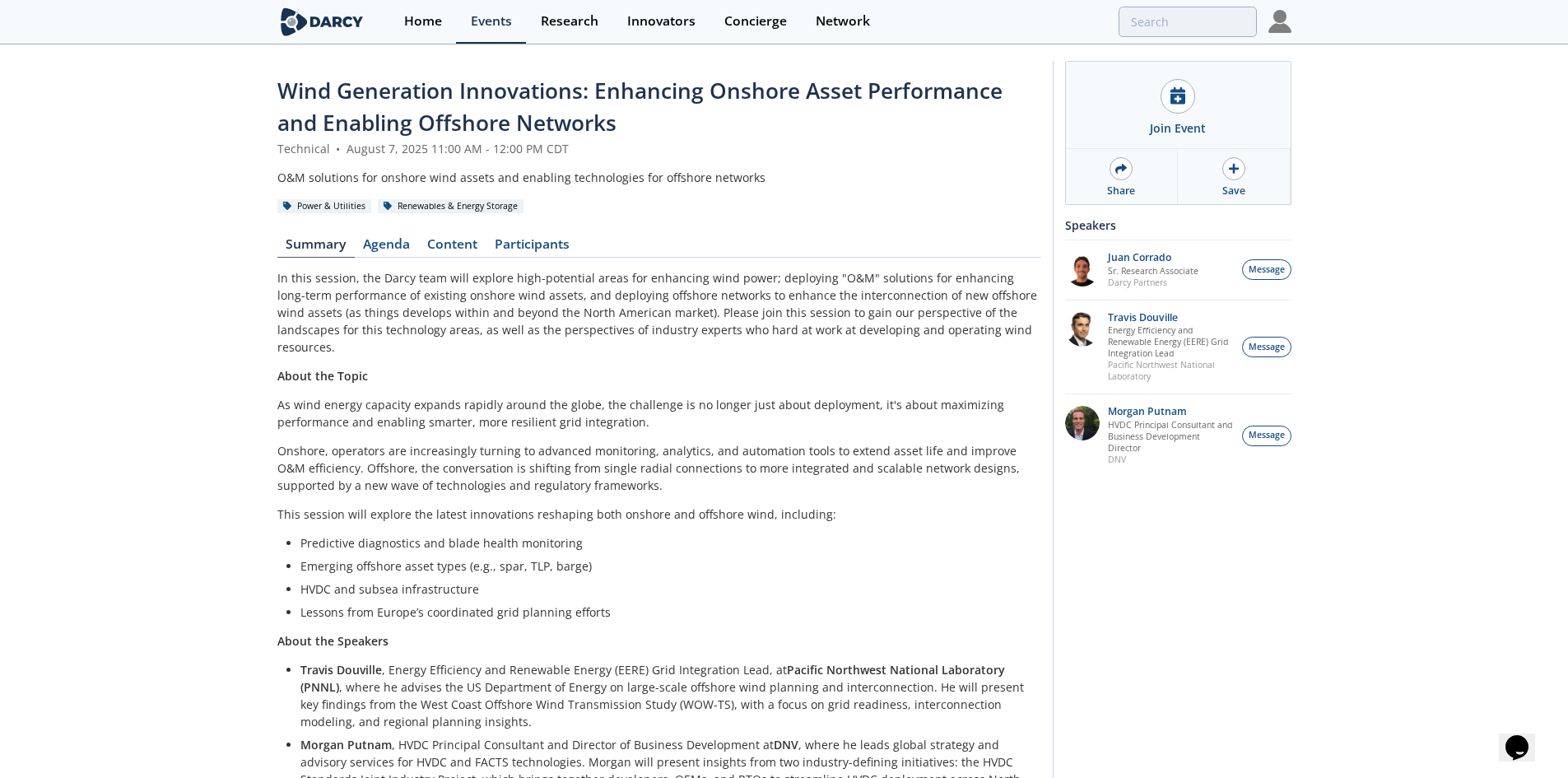 click at bounding box center (1280, 21) 